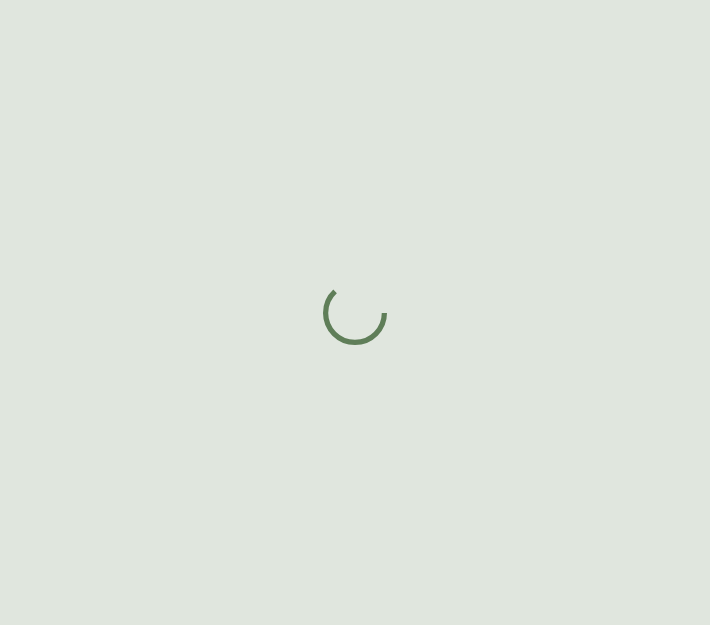 scroll, scrollTop: 0, scrollLeft: 0, axis: both 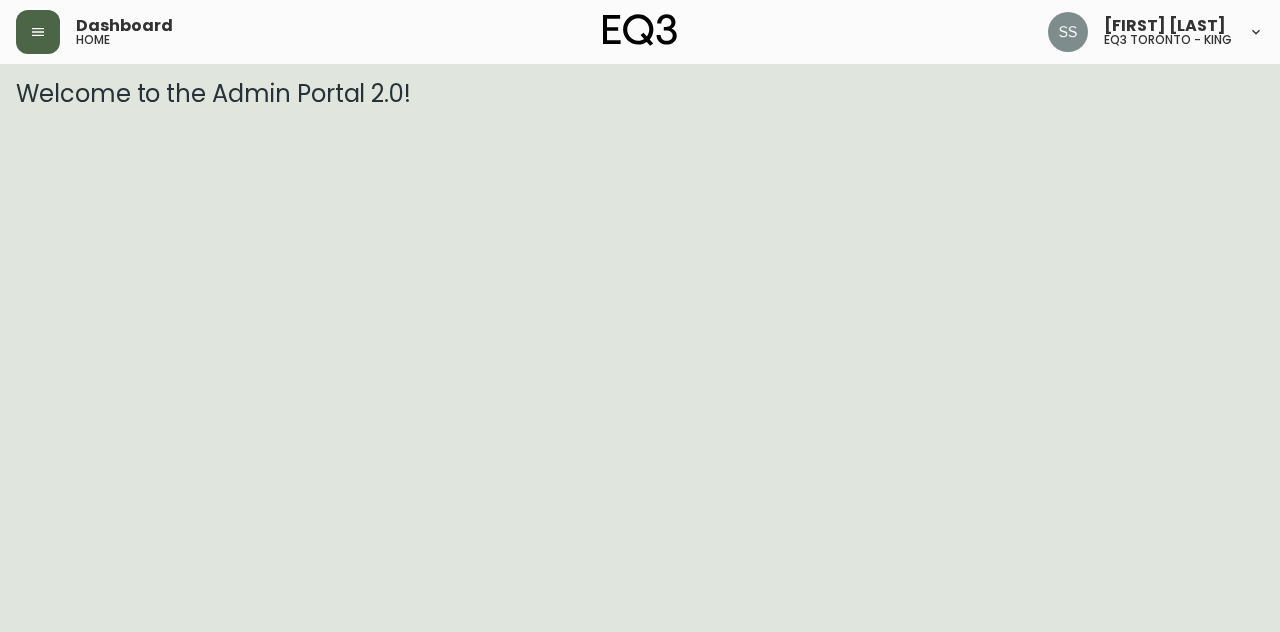 click at bounding box center (38, 32) 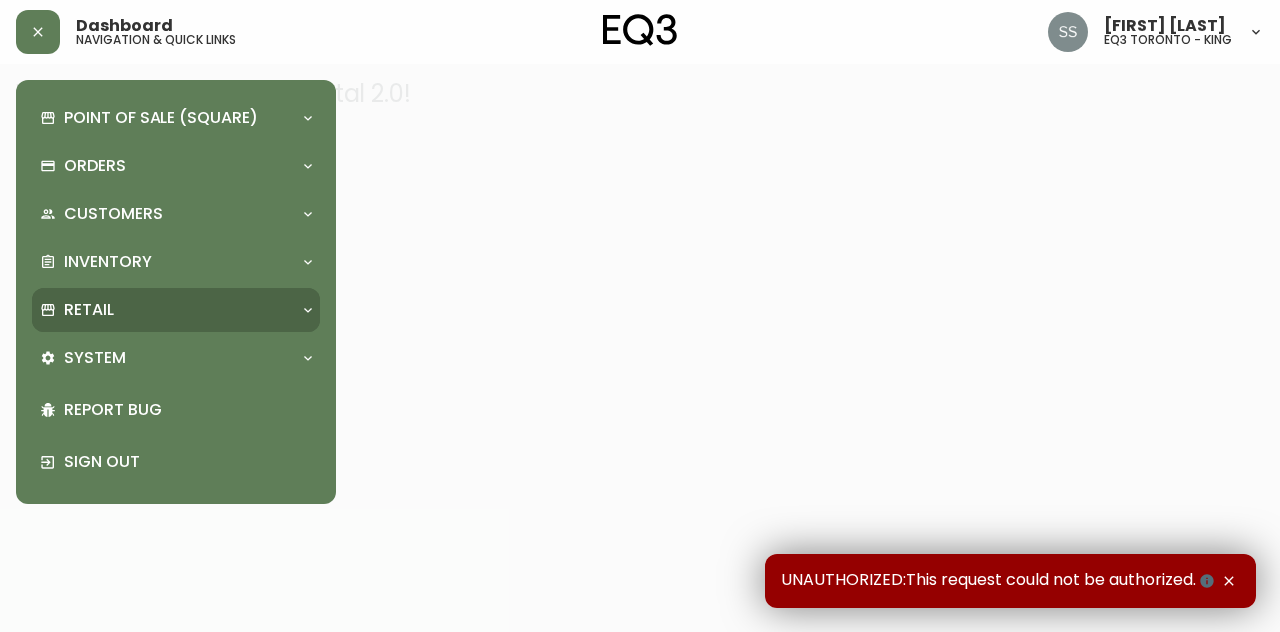click on "Retail" at bounding box center [176, 310] 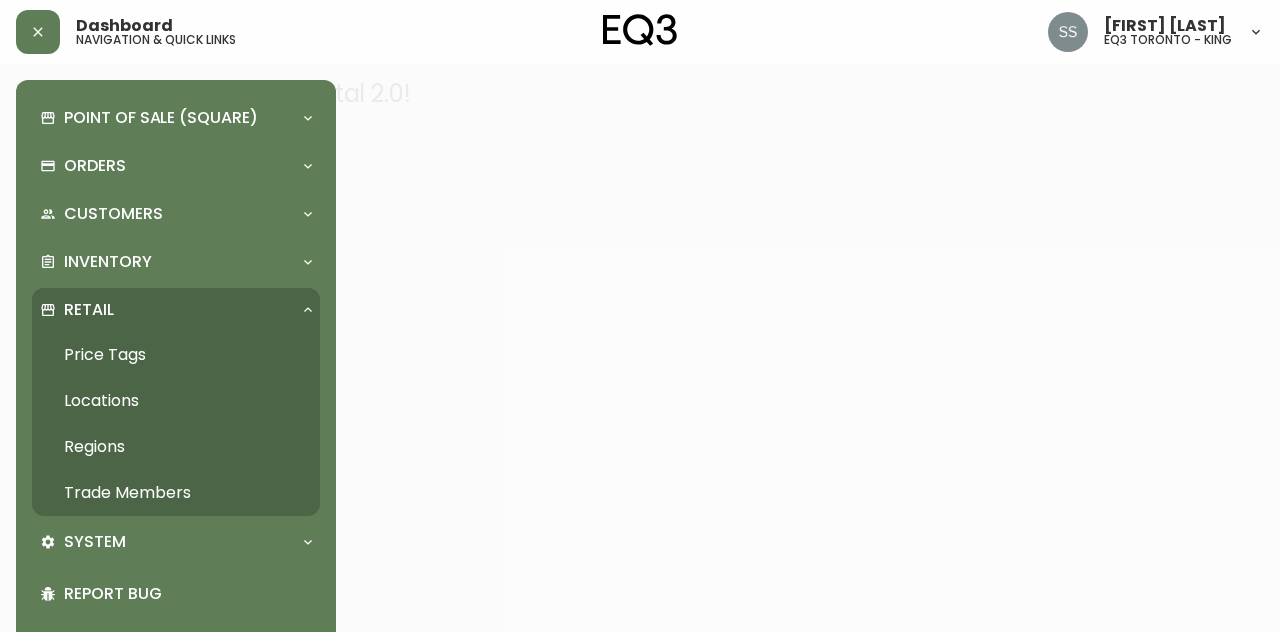 click on "Trade Members" at bounding box center (176, 493) 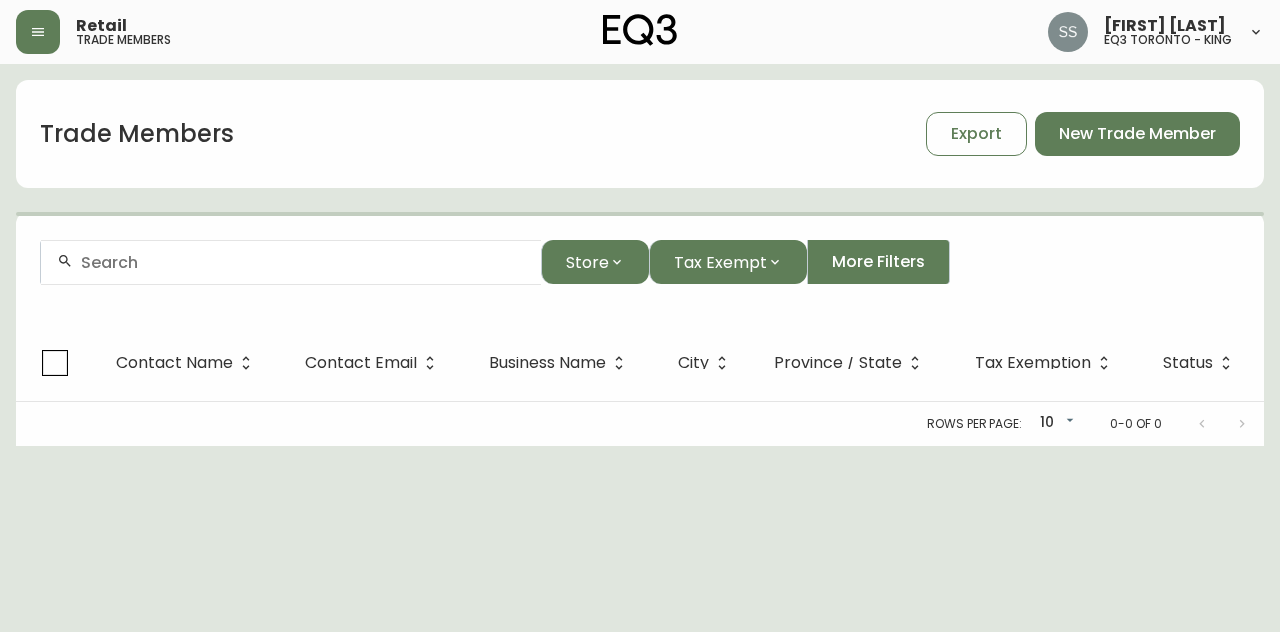 click at bounding box center [303, 262] 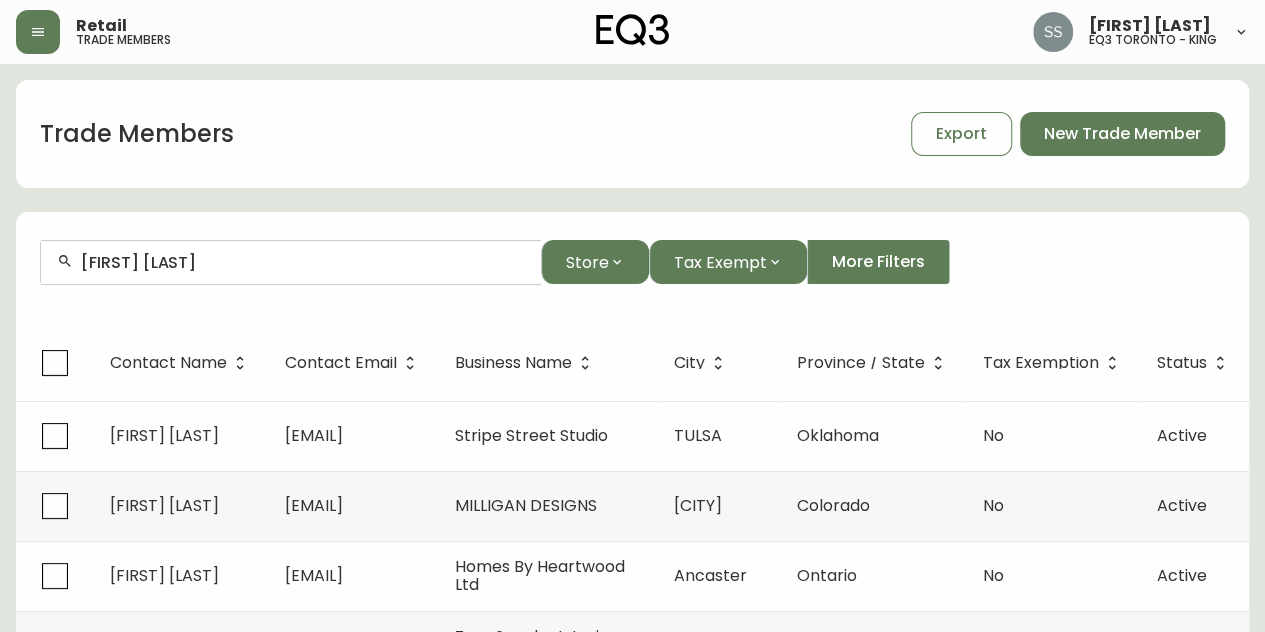 click on "Contact Name Contact Email Business Name City Province / State Tax Exemption Status [FIRST] [LAST] [EMAIL] [BUSINESS NAME] [CITY] [STATE] No Active [FIRST] [LAST] [EMAIL] [BUSINESS NAME] [CITY] [STATE] No Active [FIRST] [LAST] [EMAIL] [BUSINESS NAME] [CITY] [STATE] No Active [FIRST] [LAST] [EMAIL] Trade Rep [CITY] [CITY] [STATE] No Active [FIRST] [LAST] [EMAIL] [BUSINESS NAME] [CITY] [STATE] No Active [FIRST] [LAST] [EMAIL] [BUSINESS NAME] [STATE] No" at bounding box center [632, 605] 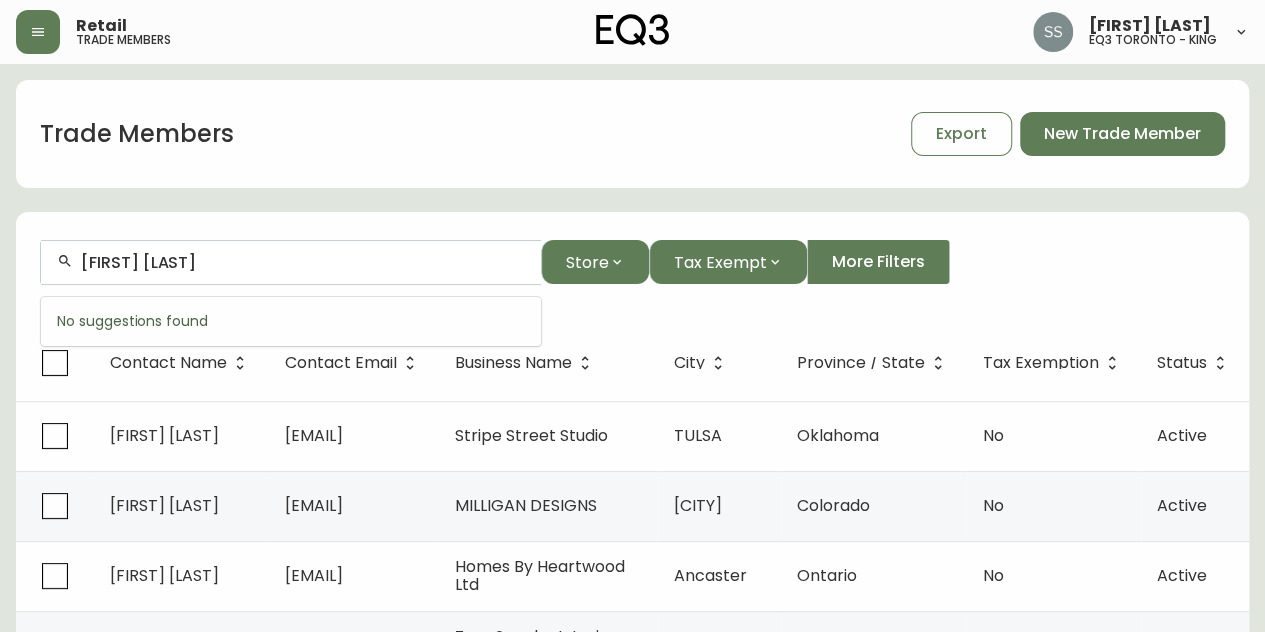 paste on "[EMAIL]" 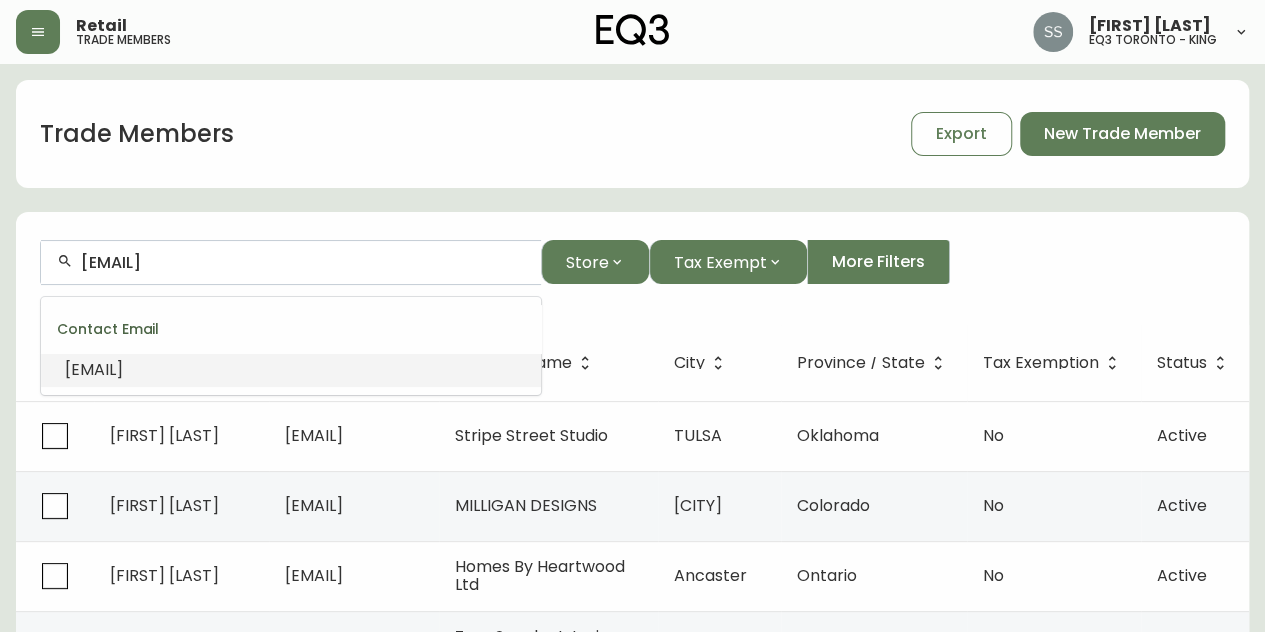 click on "[EMAIL]" at bounding box center [291, 370] 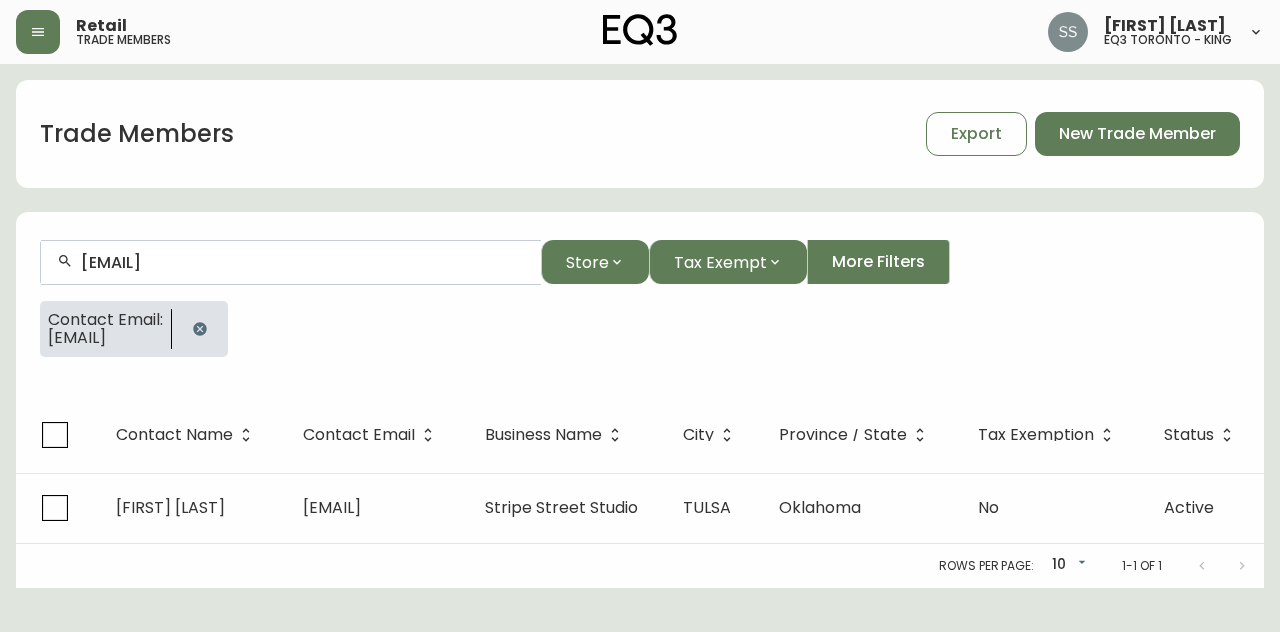 click 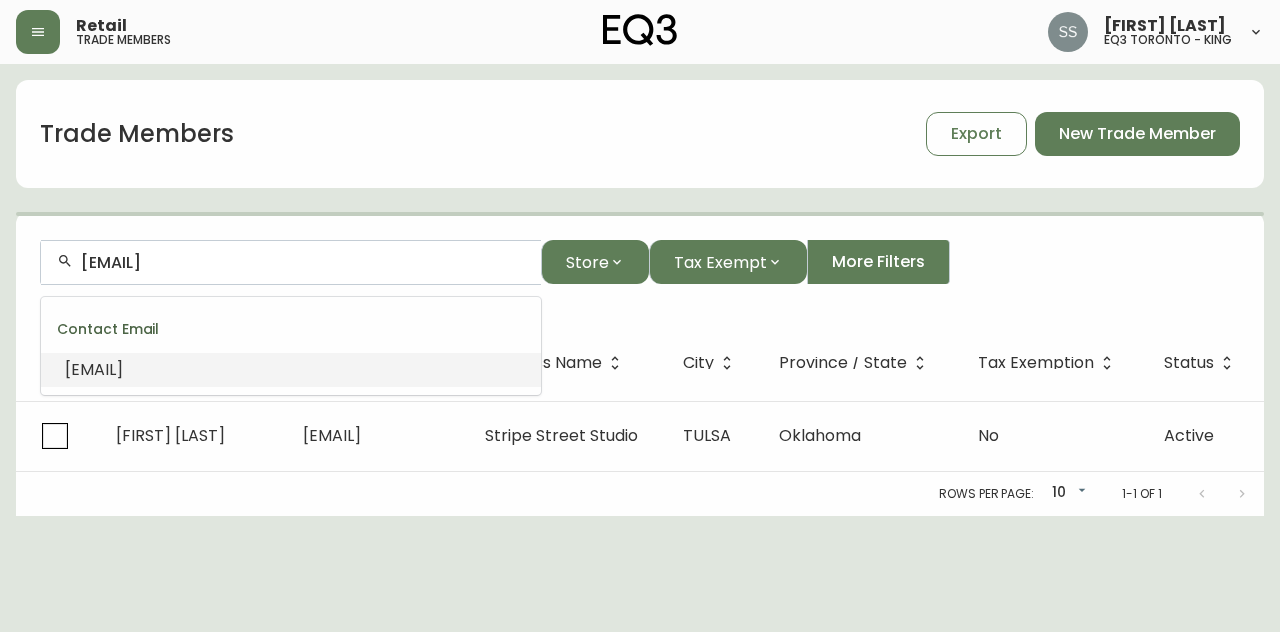 drag, startPoint x: 343, startPoint y: 269, endPoint x: 0, endPoint y: 45, distance: 409.6645 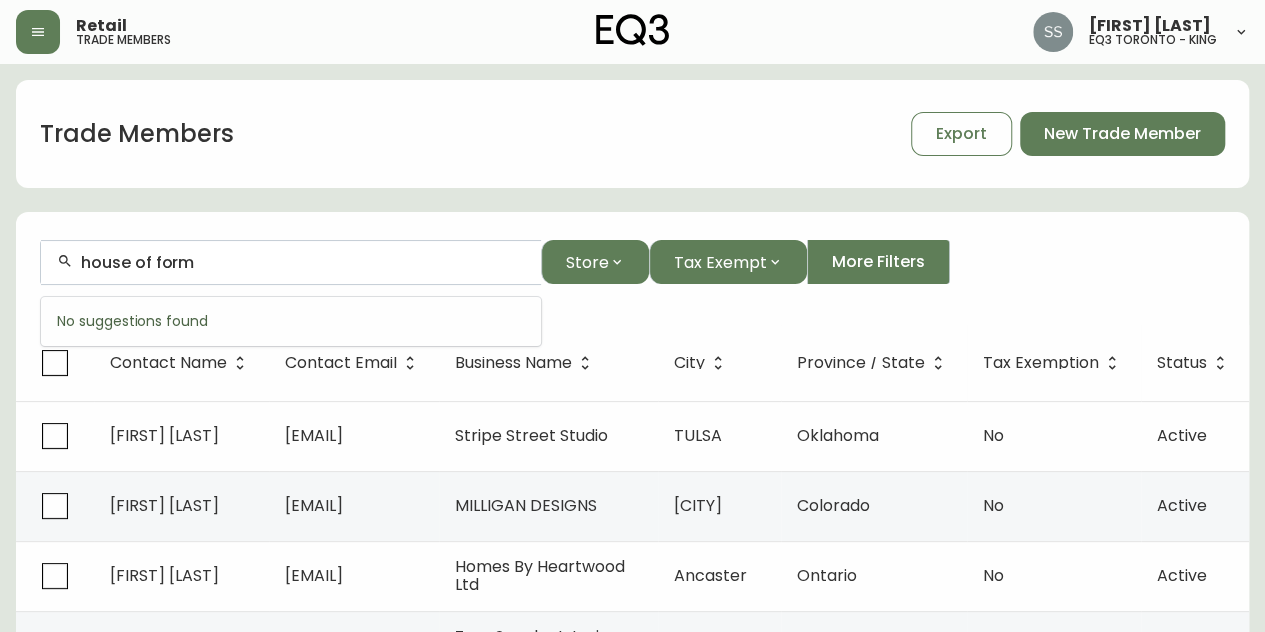 drag, startPoint x: 203, startPoint y: 260, endPoint x: 96, endPoint y: 263, distance: 107.042046 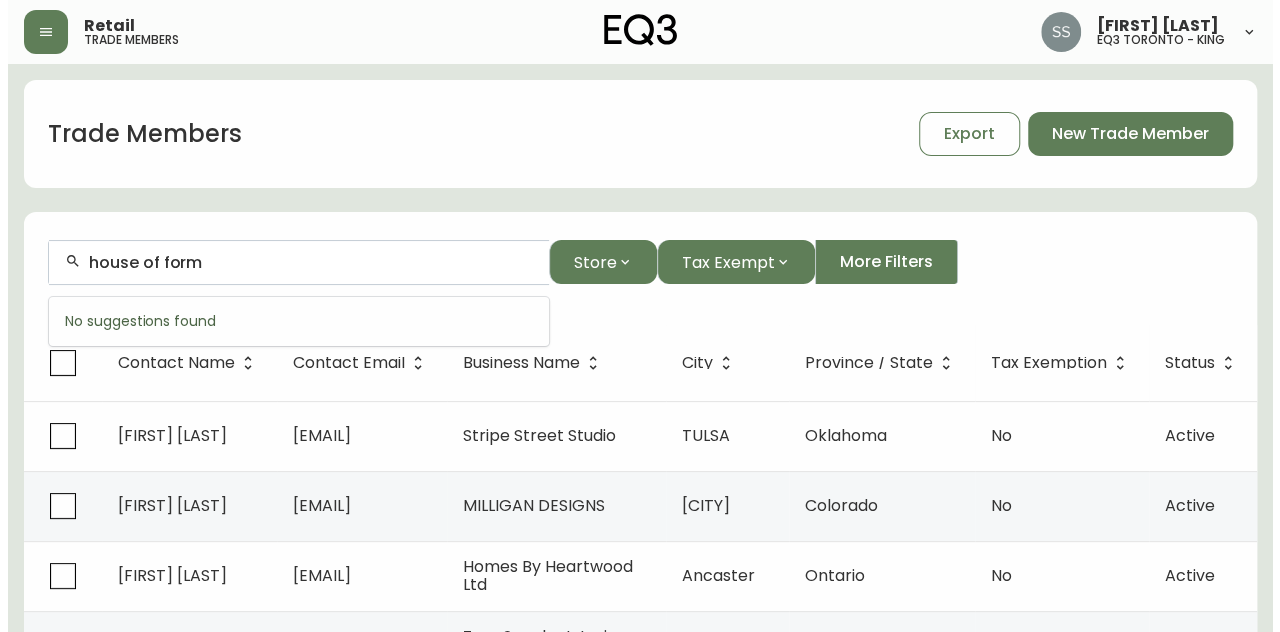 scroll, scrollTop: 0, scrollLeft: 0, axis: both 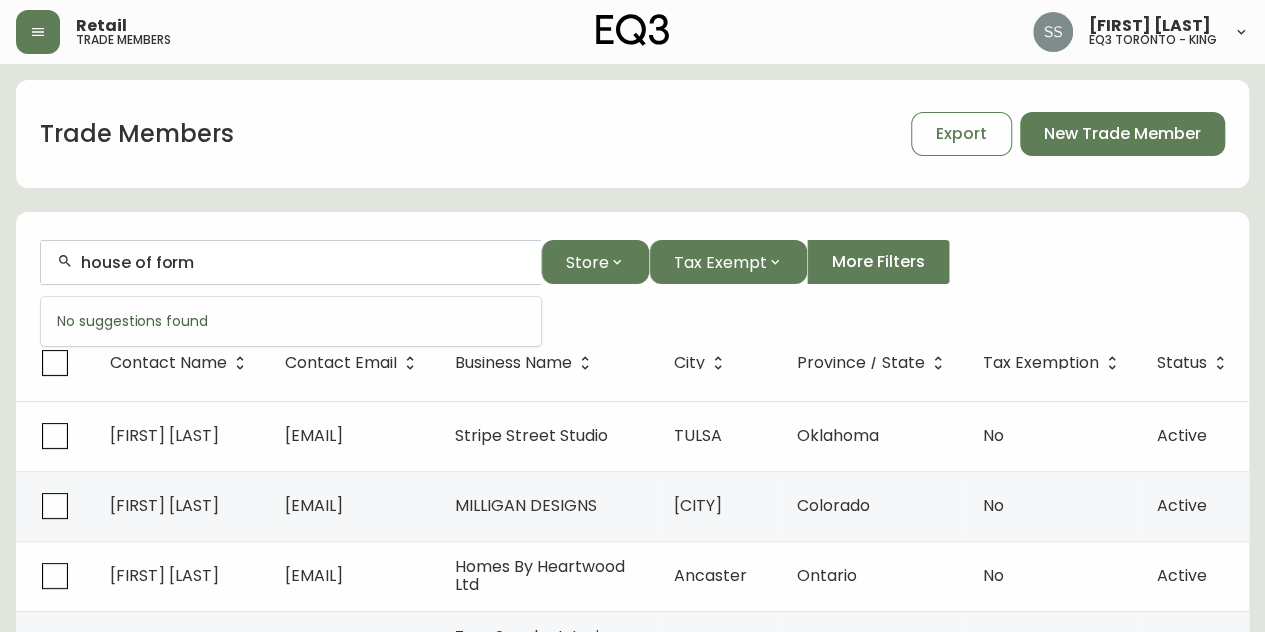 paste on "[EMAIL]" 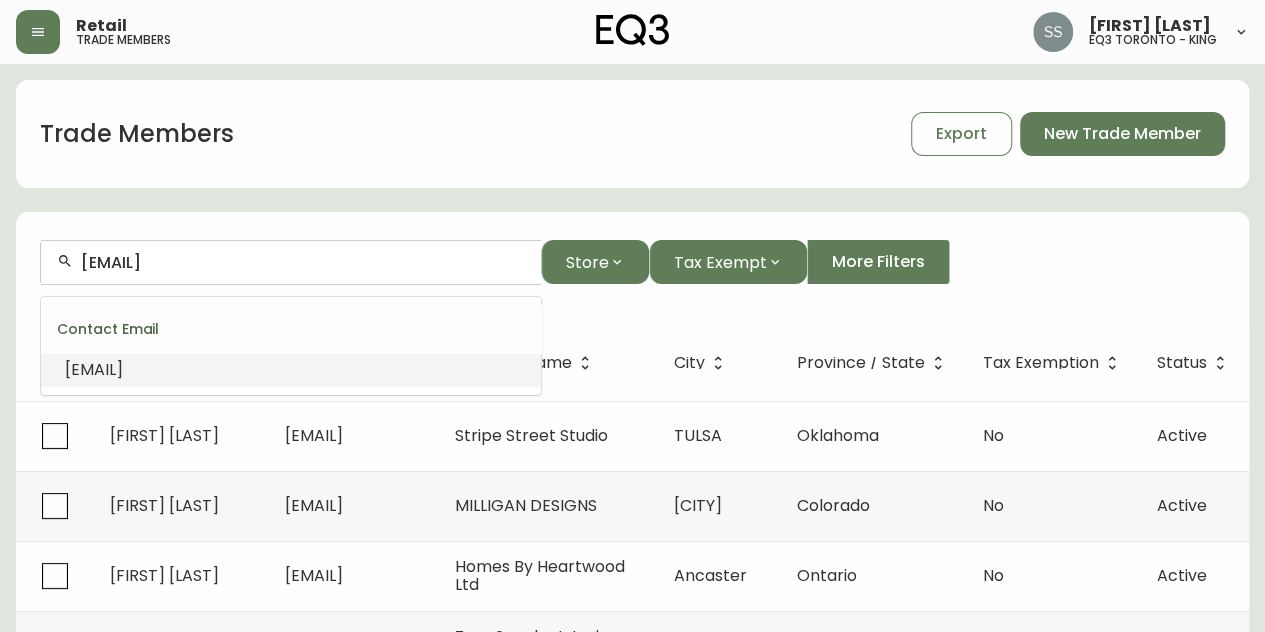 click on "[EMAIL]" at bounding box center [291, 370] 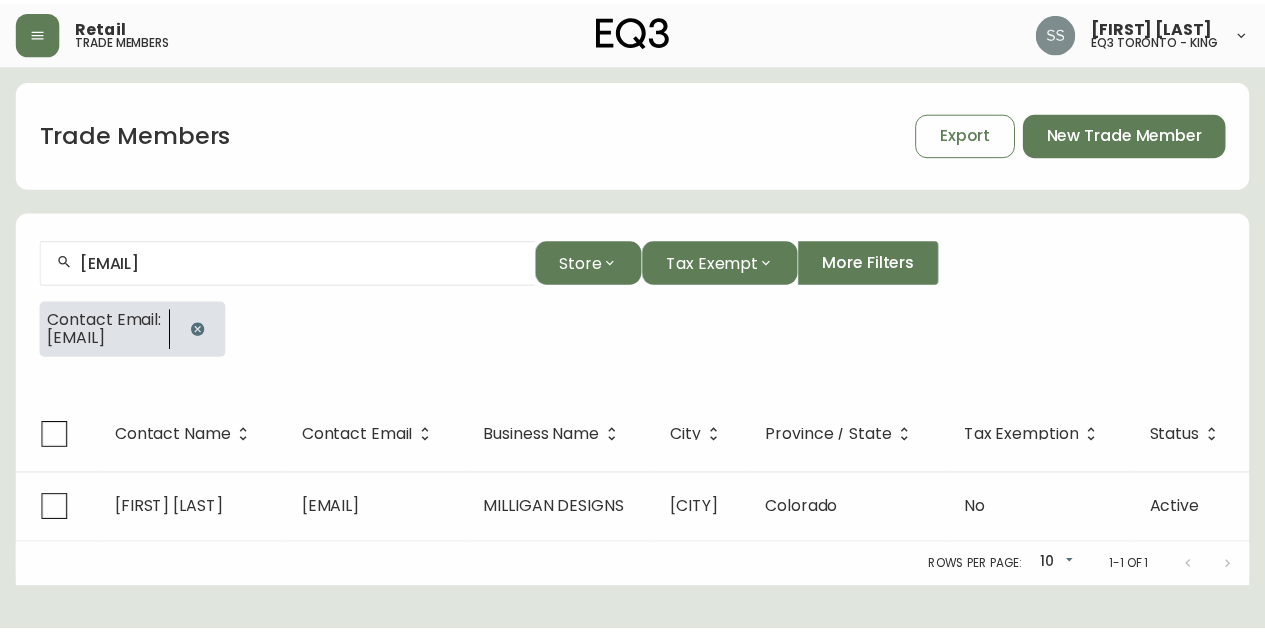 scroll, scrollTop: 0, scrollLeft: 0, axis: both 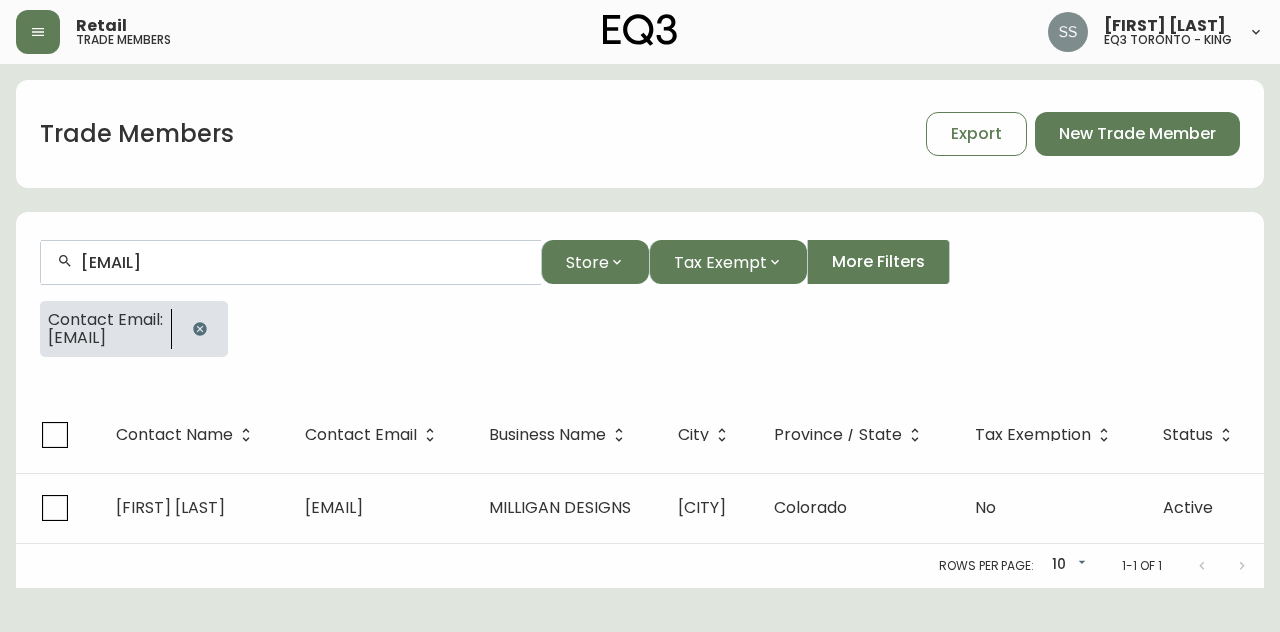 click 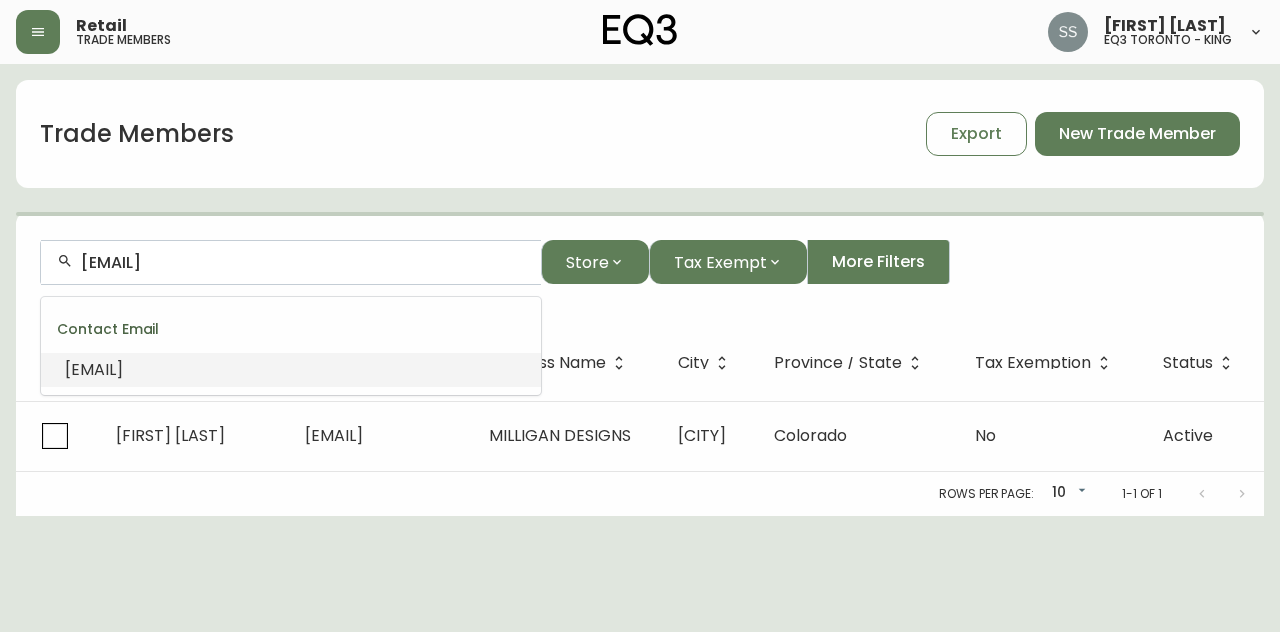 drag, startPoint x: 339, startPoint y: 262, endPoint x: 0, endPoint y: 143, distance: 359.27985 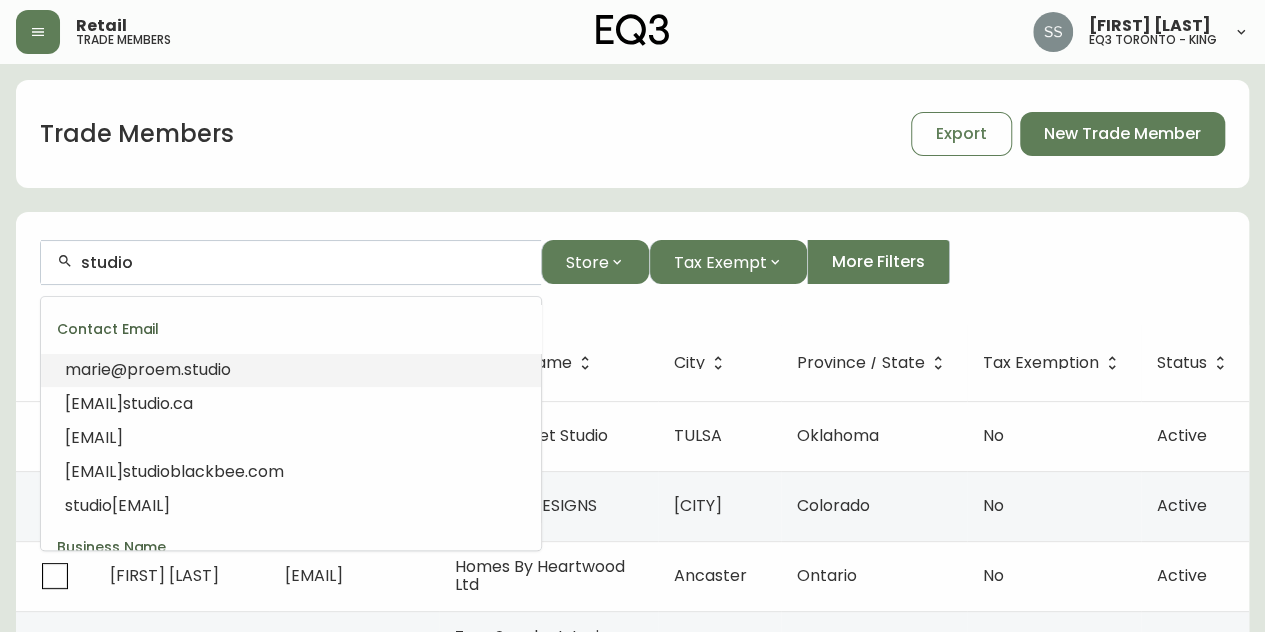 drag, startPoint x: 216, startPoint y: 255, endPoint x: 0, endPoint y: 111, distance: 259.5997 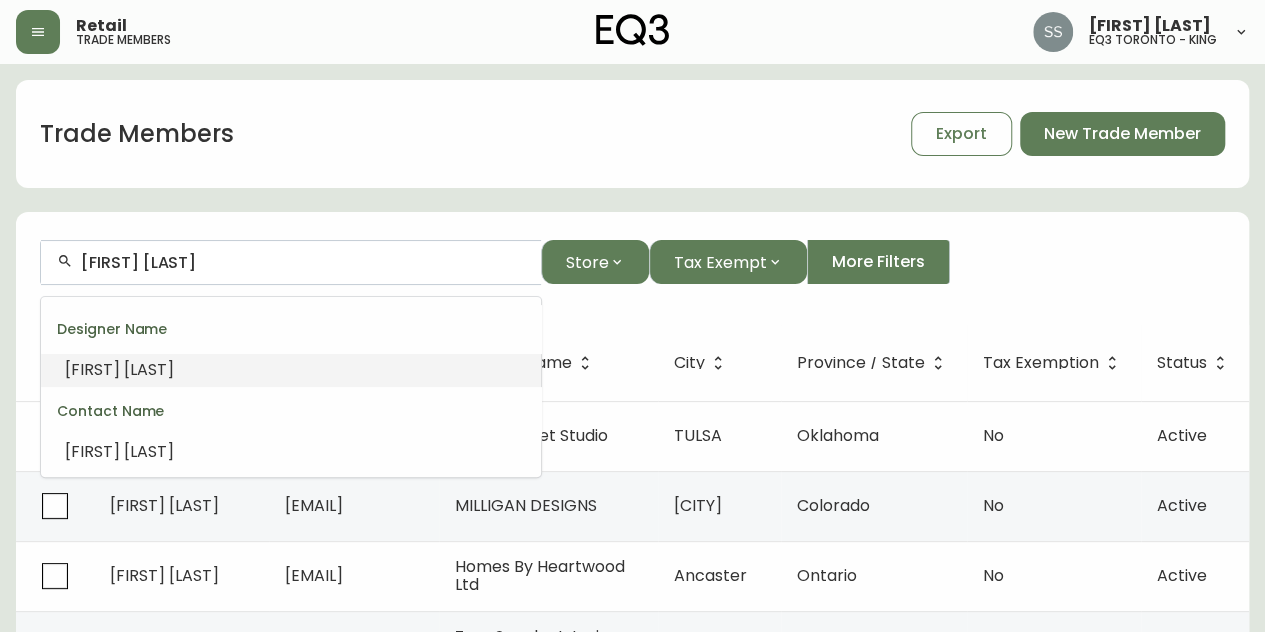 click on "[FIRST] [LAST]" at bounding box center [291, 370] 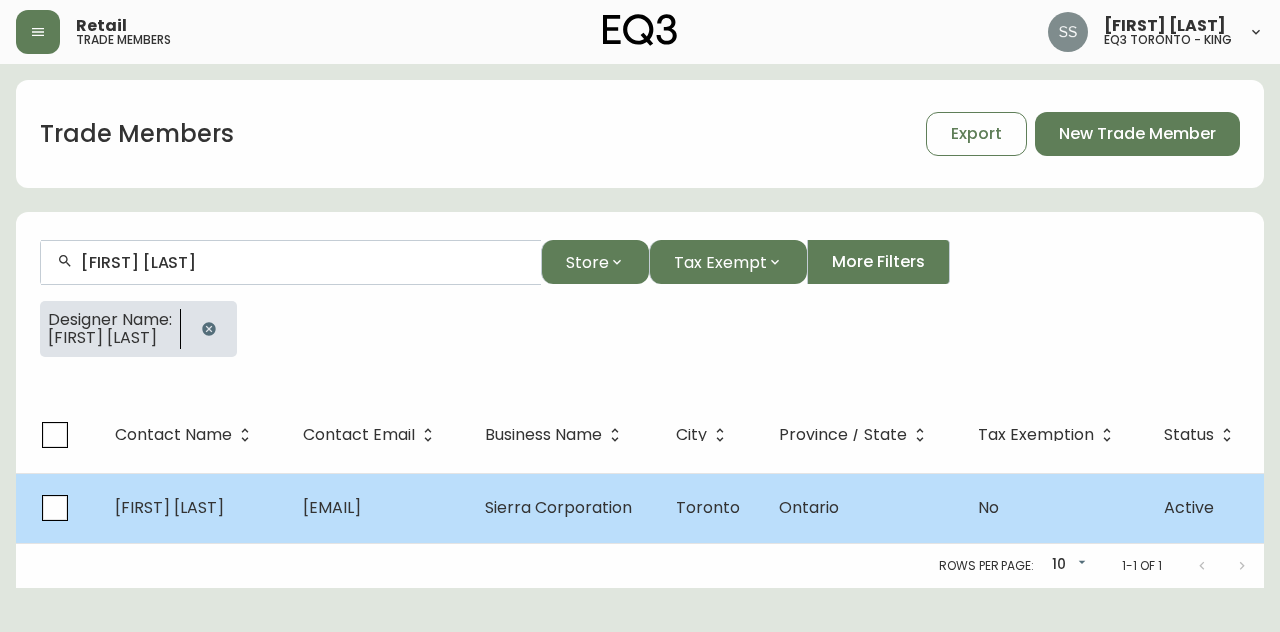 type on "[FIRST] [LAST]" 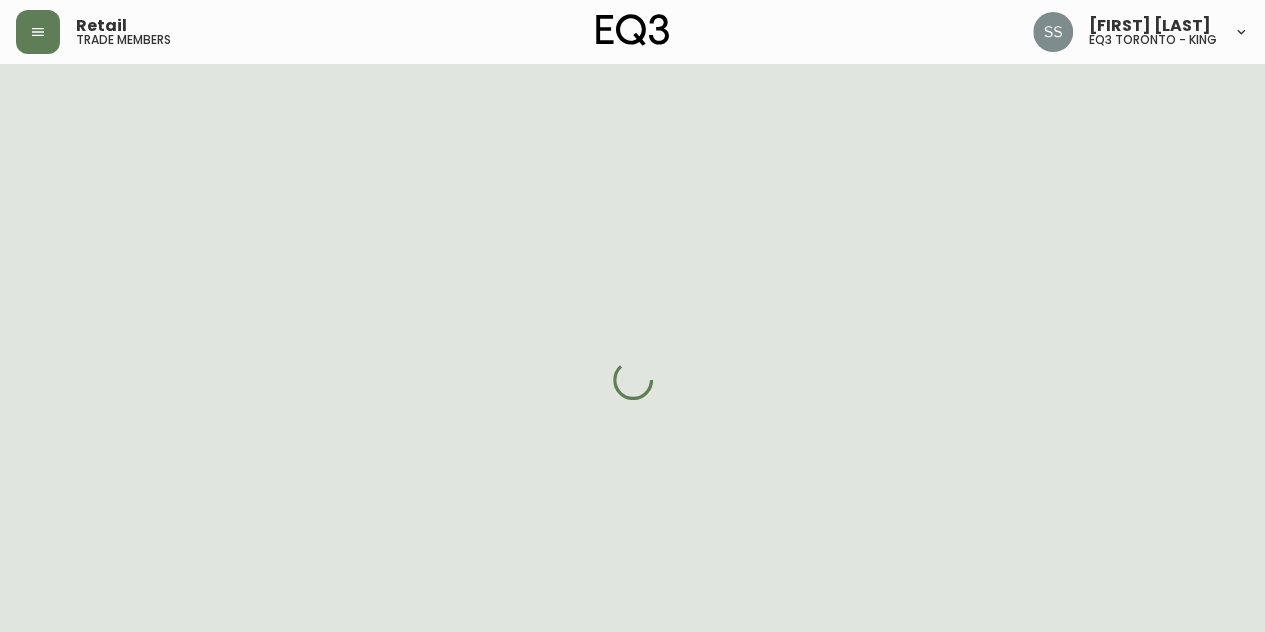 select on "ON" 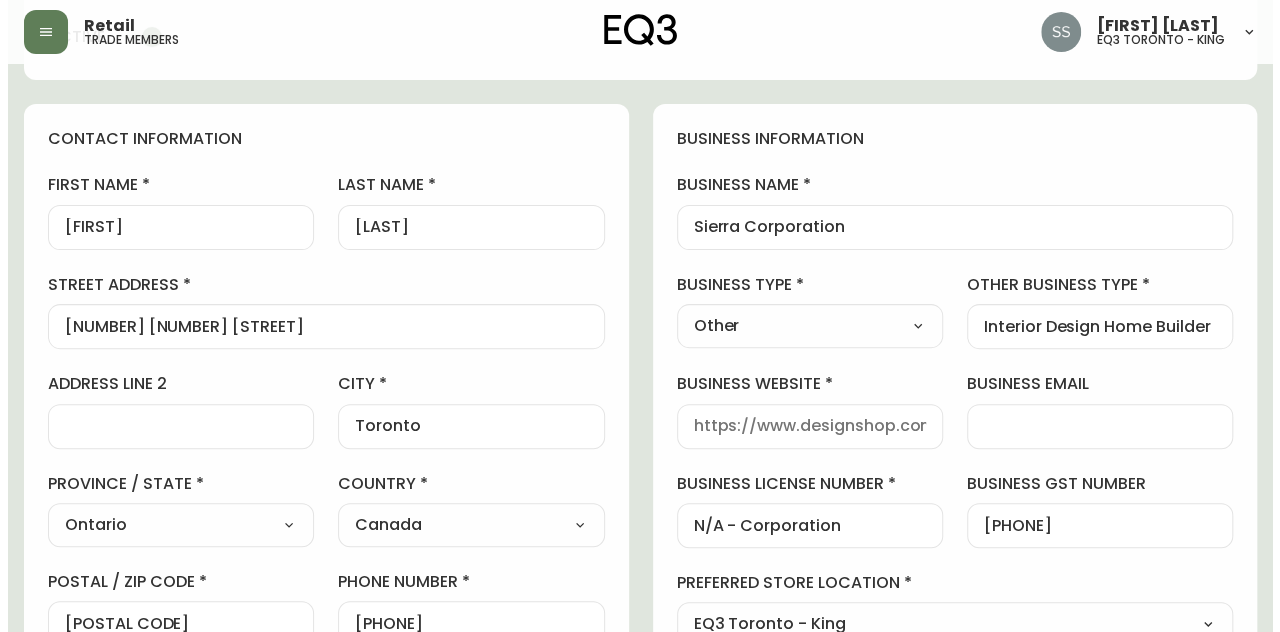 scroll, scrollTop: 0, scrollLeft: 0, axis: both 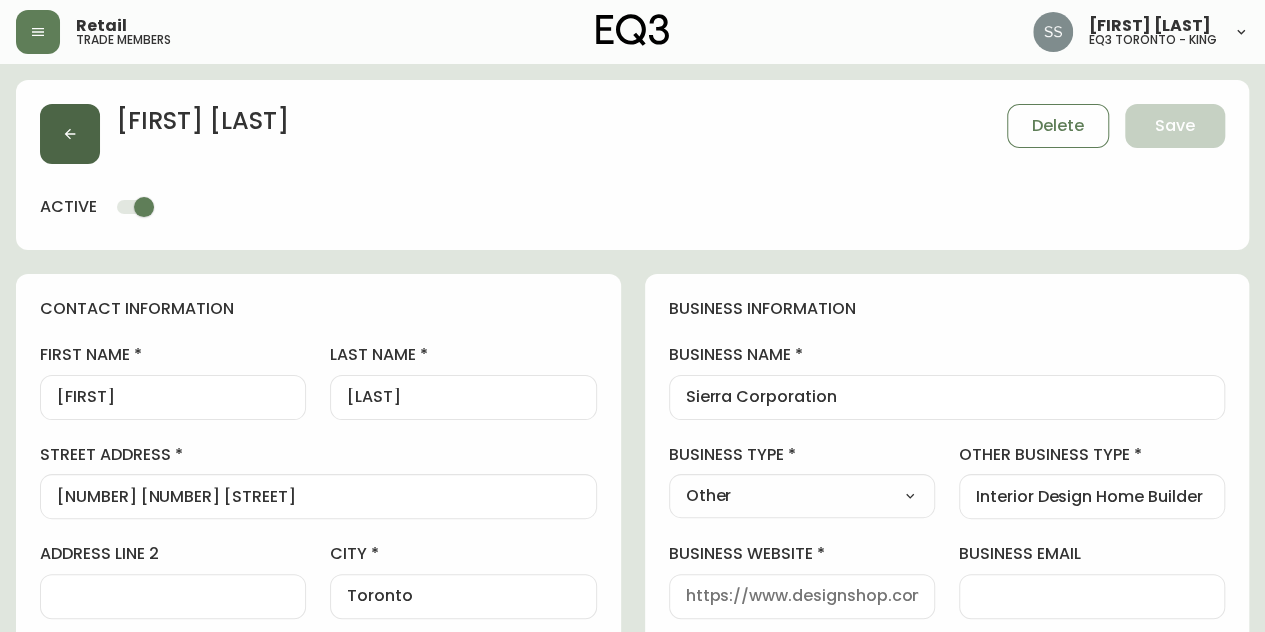 click at bounding box center [70, 134] 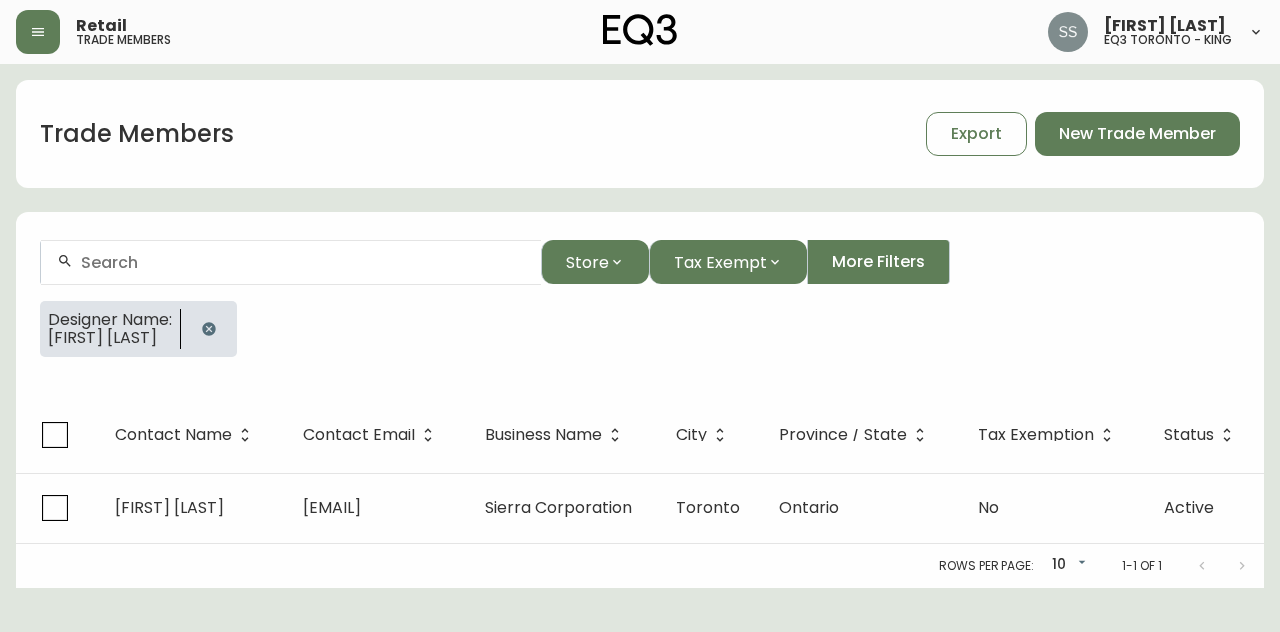 click 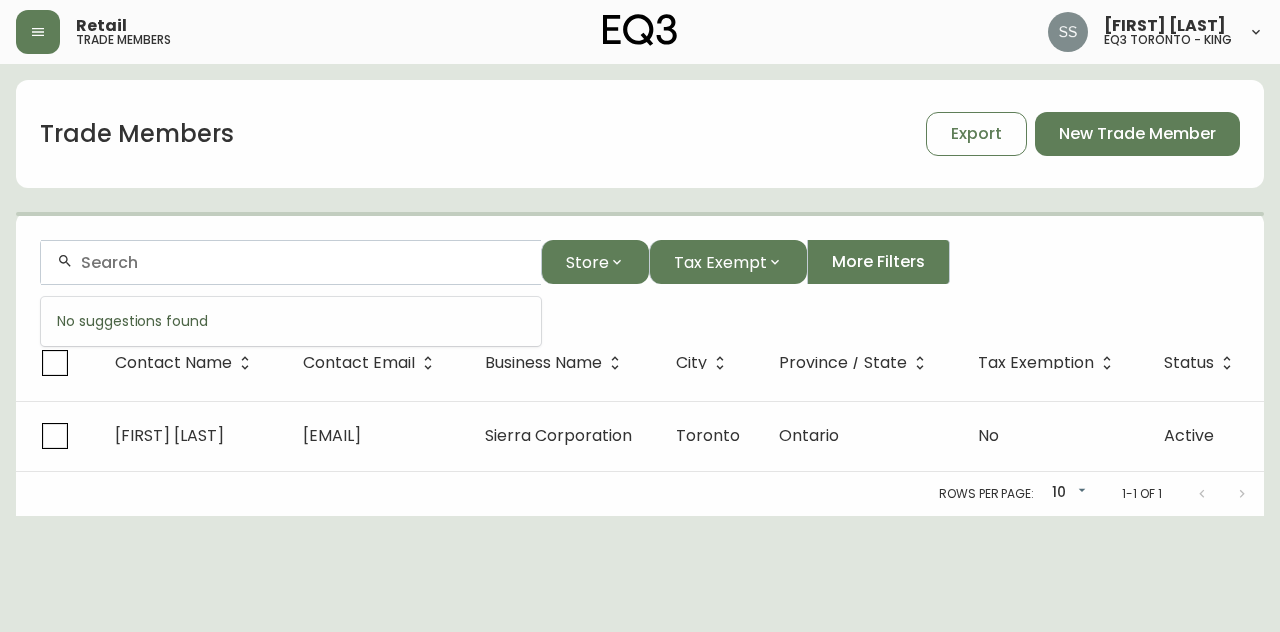 drag, startPoint x: 236, startPoint y: 252, endPoint x: 5, endPoint y: 213, distance: 234.26907 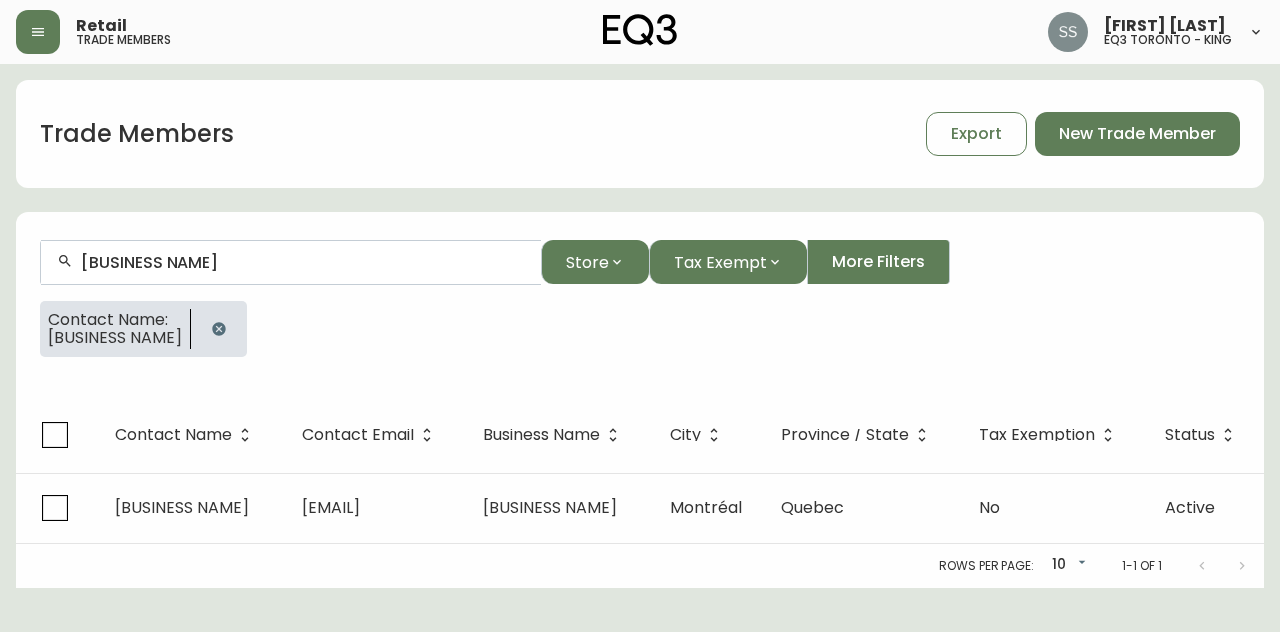 type on "[BUSINESS NAME]" 